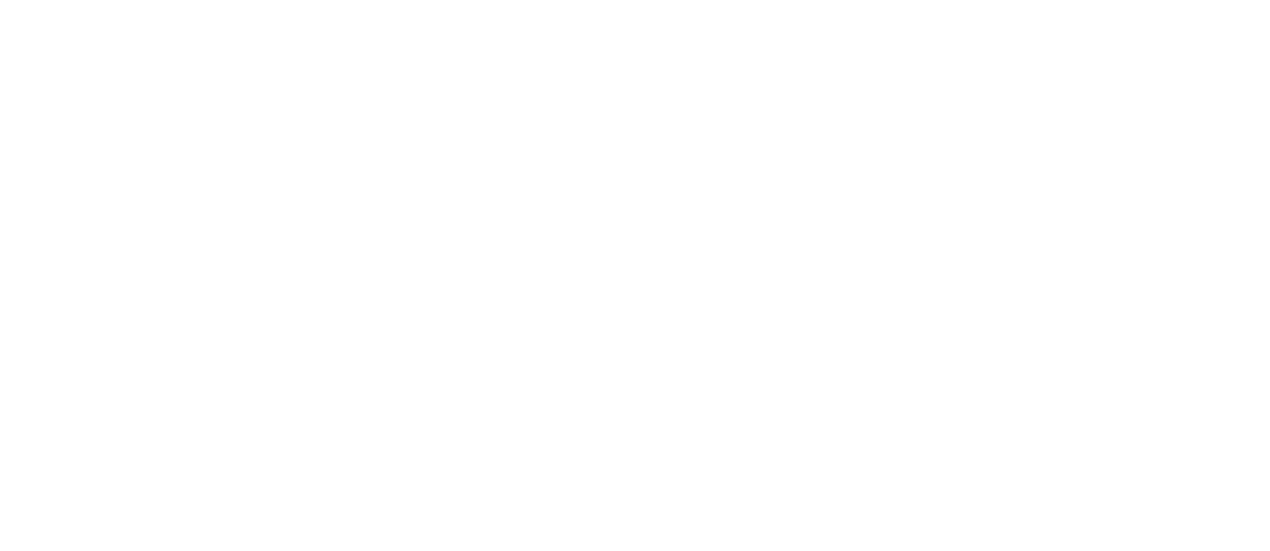 scroll, scrollTop: 0, scrollLeft: 0, axis: both 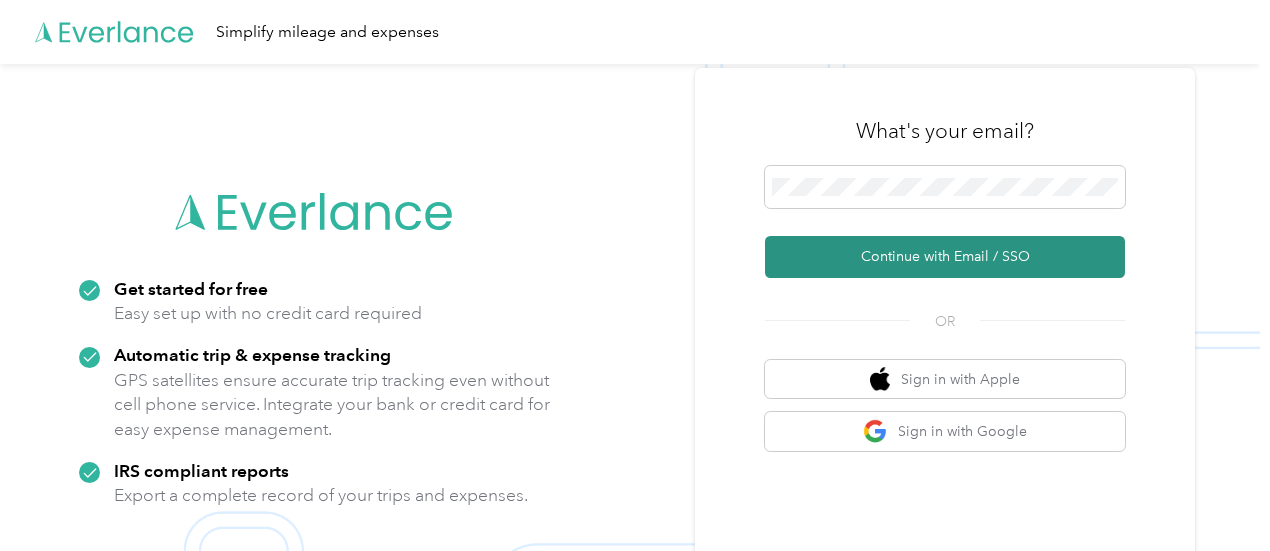 click on "Continue with Email / SSO" at bounding box center [945, 257] 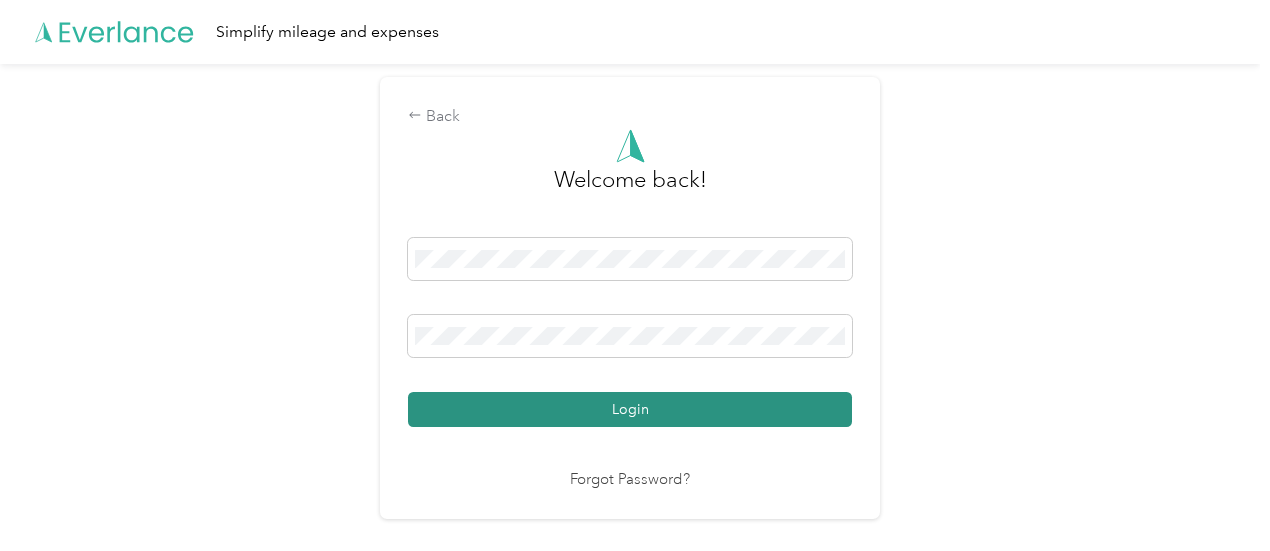 click on "Login" at bounding box center [630, 409] 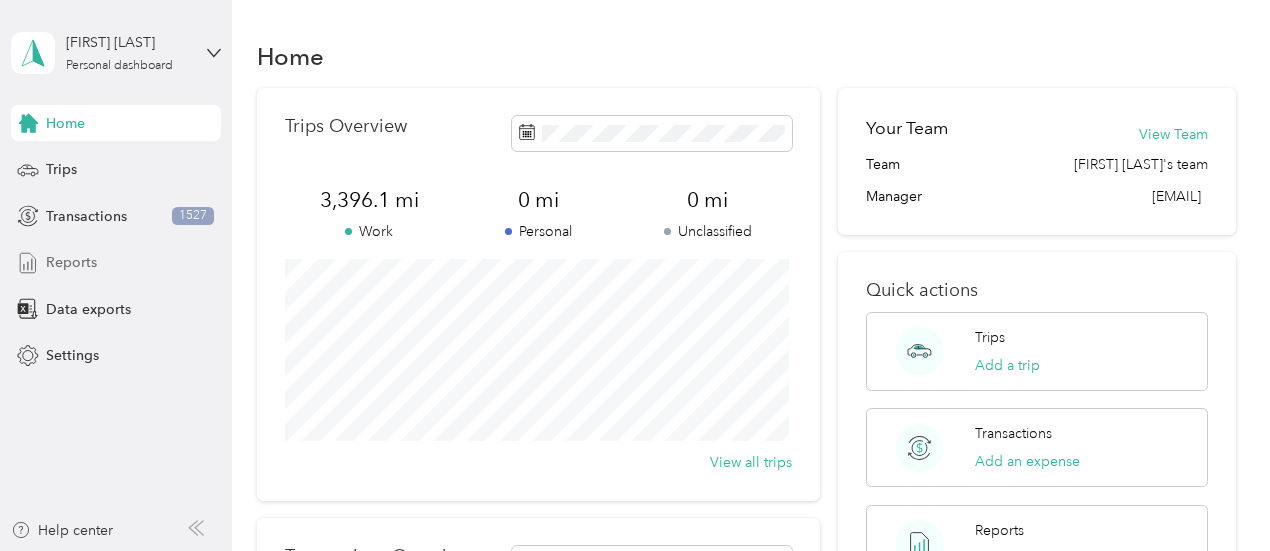 click on "Reports" at bounding box center [71, 262] 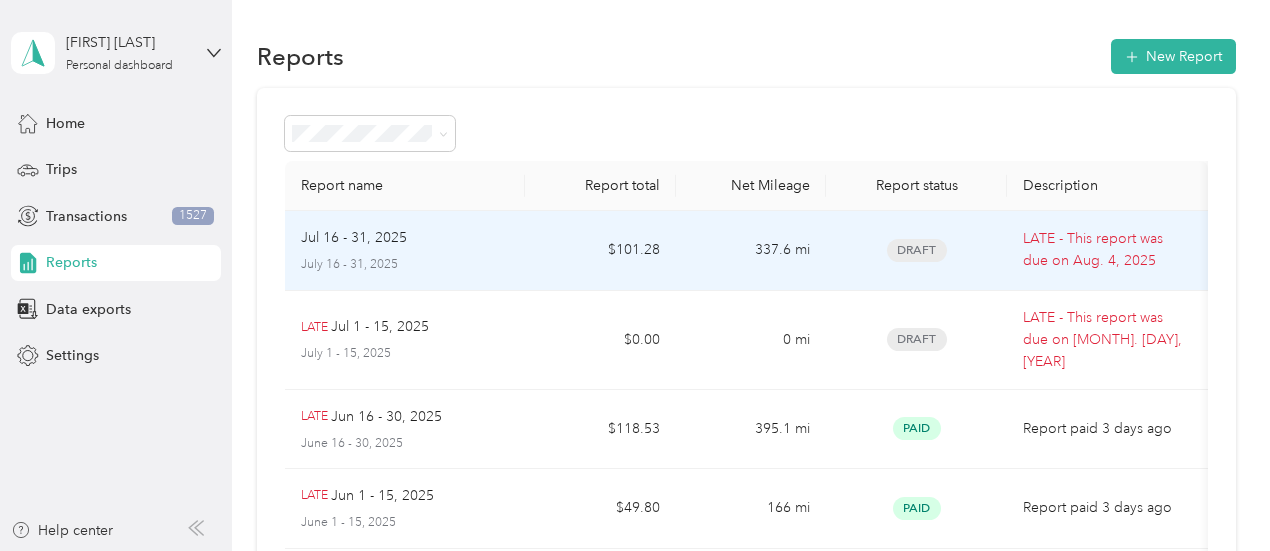 click on "[MONTH] 16 - 31, 2025 [MONTH] 16 - 31, 2025" at bounding box center (405, 250) 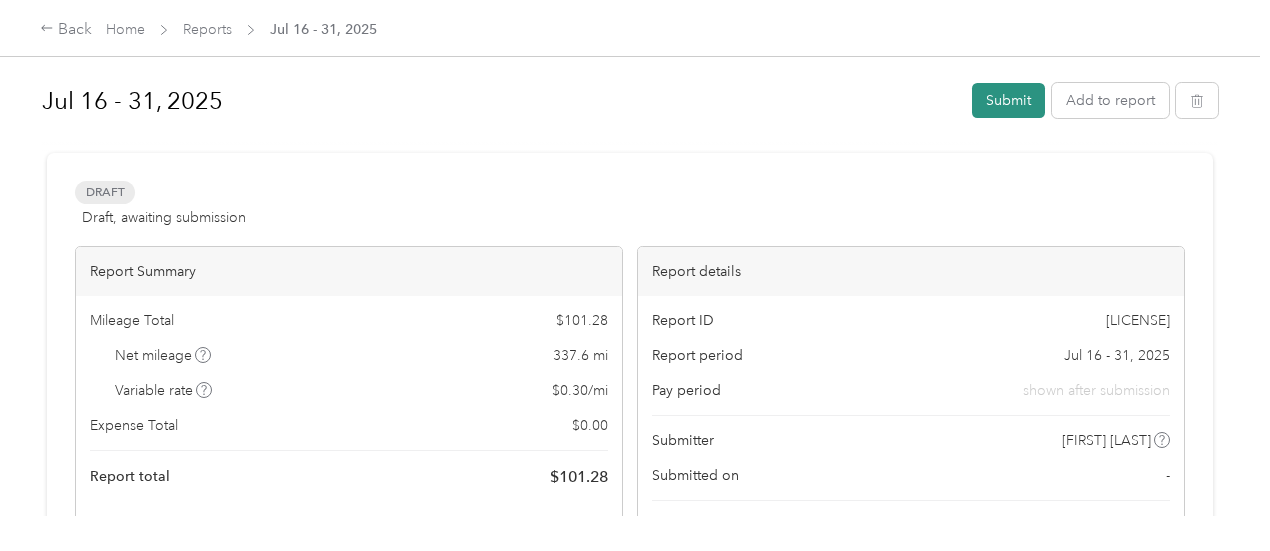 click on "Submit" at bounding box center (1008, 100) 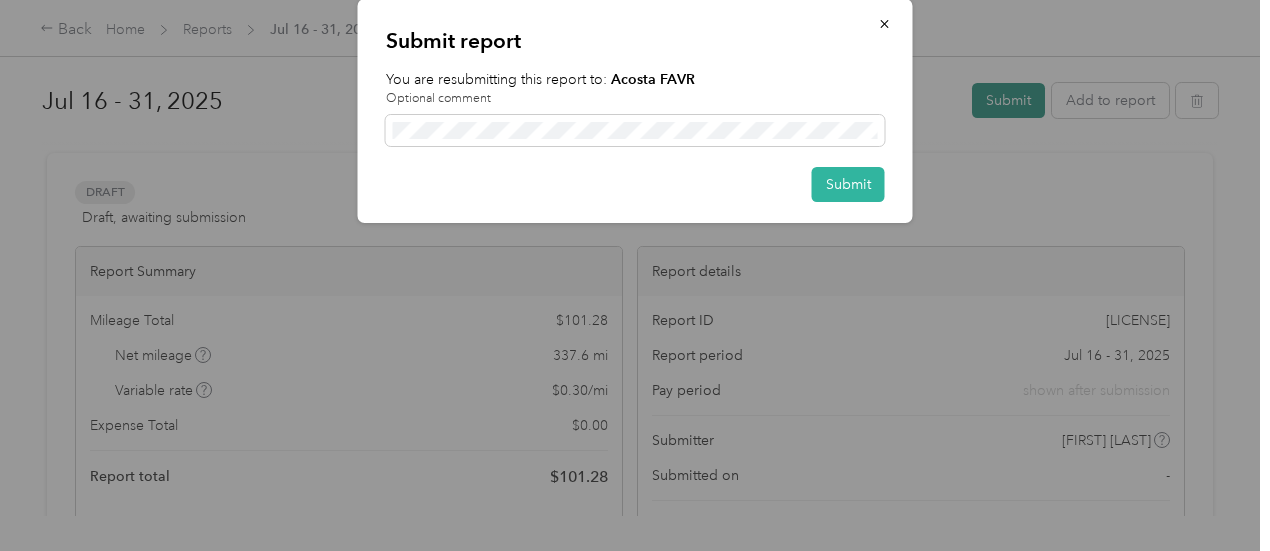 click on "Submit report You are resubmitting this report to:   Acosta FAVR Optional comment   Submit" at bounding box center [912, 114] 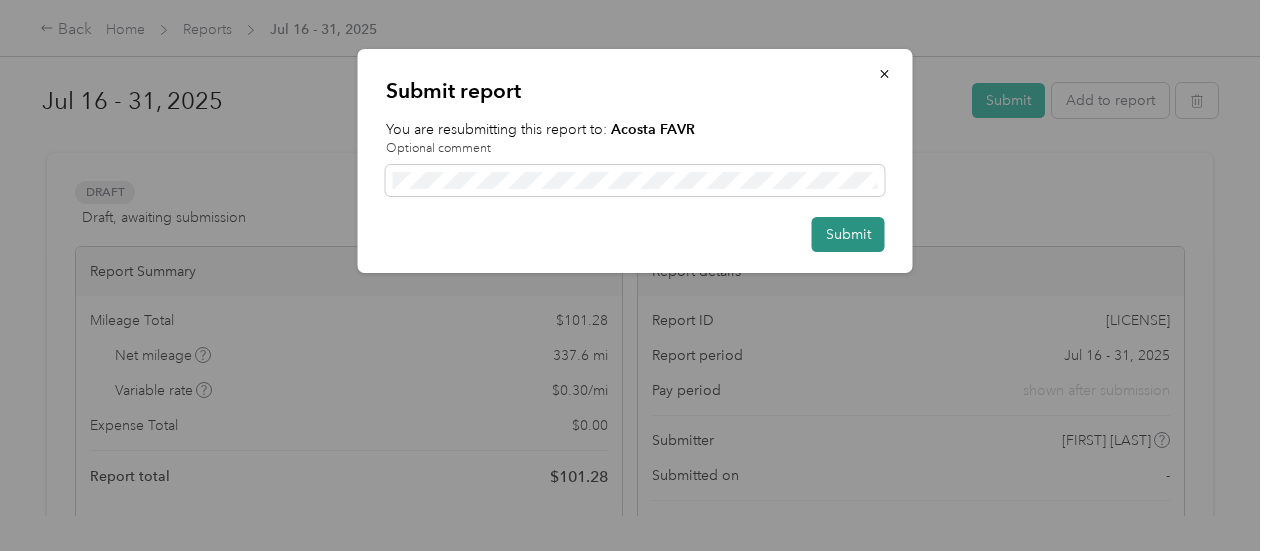 click on "Submit" at bounding box center (848, 234) 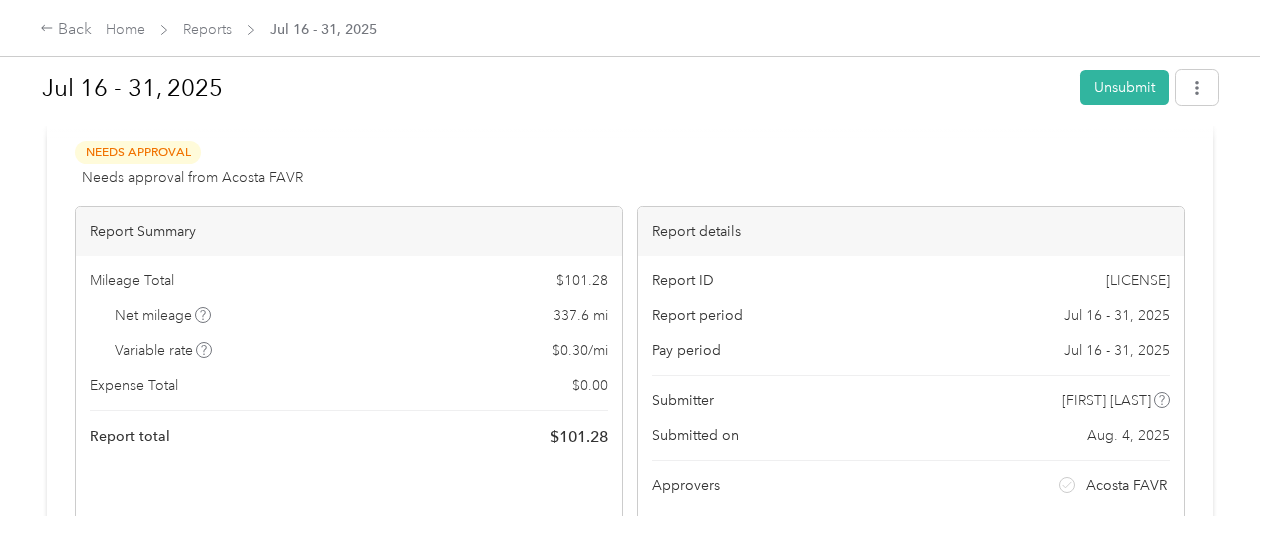 scroll, scrollTop: 0, scrollLeft: 0, axis: both 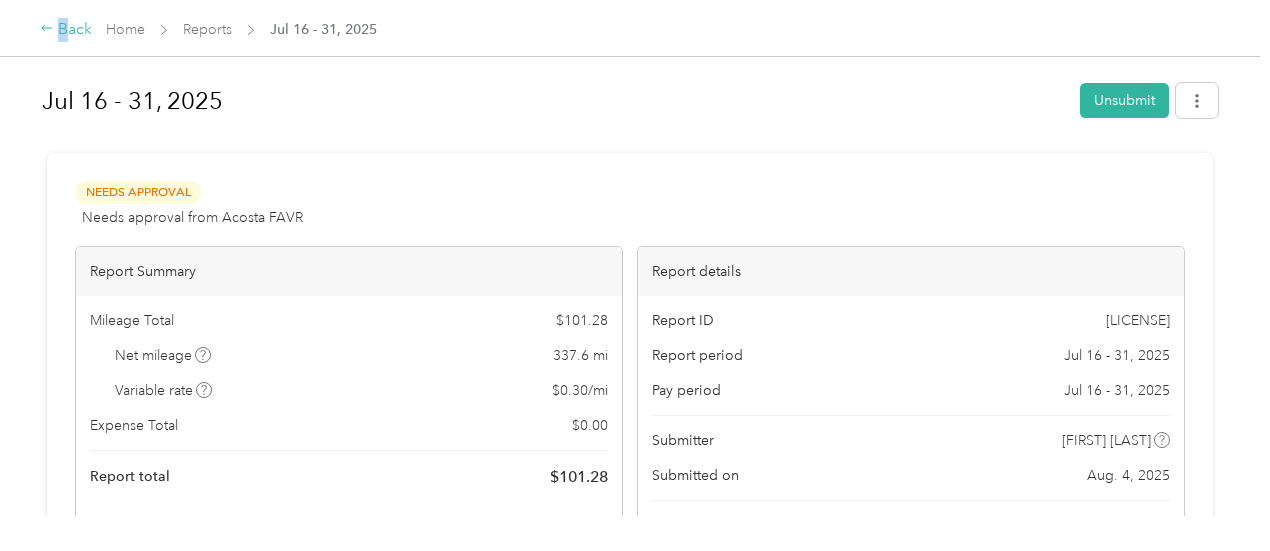 click on "Back" at bounding box center [66, 30] 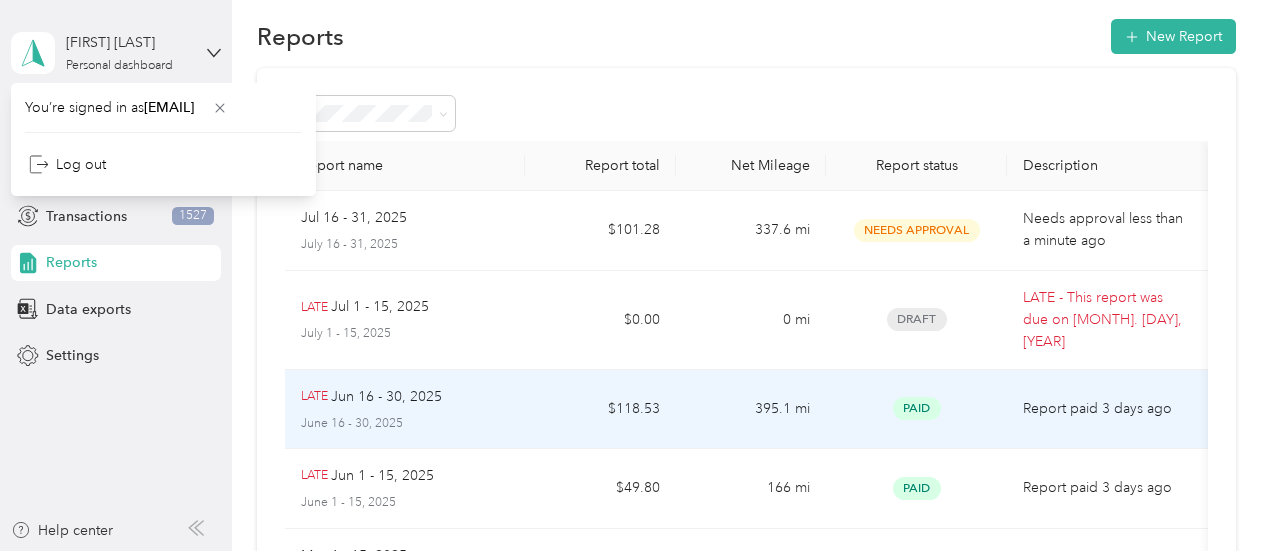 scroll, scrollTop: 0, scrollLeft: 0, axis: both 